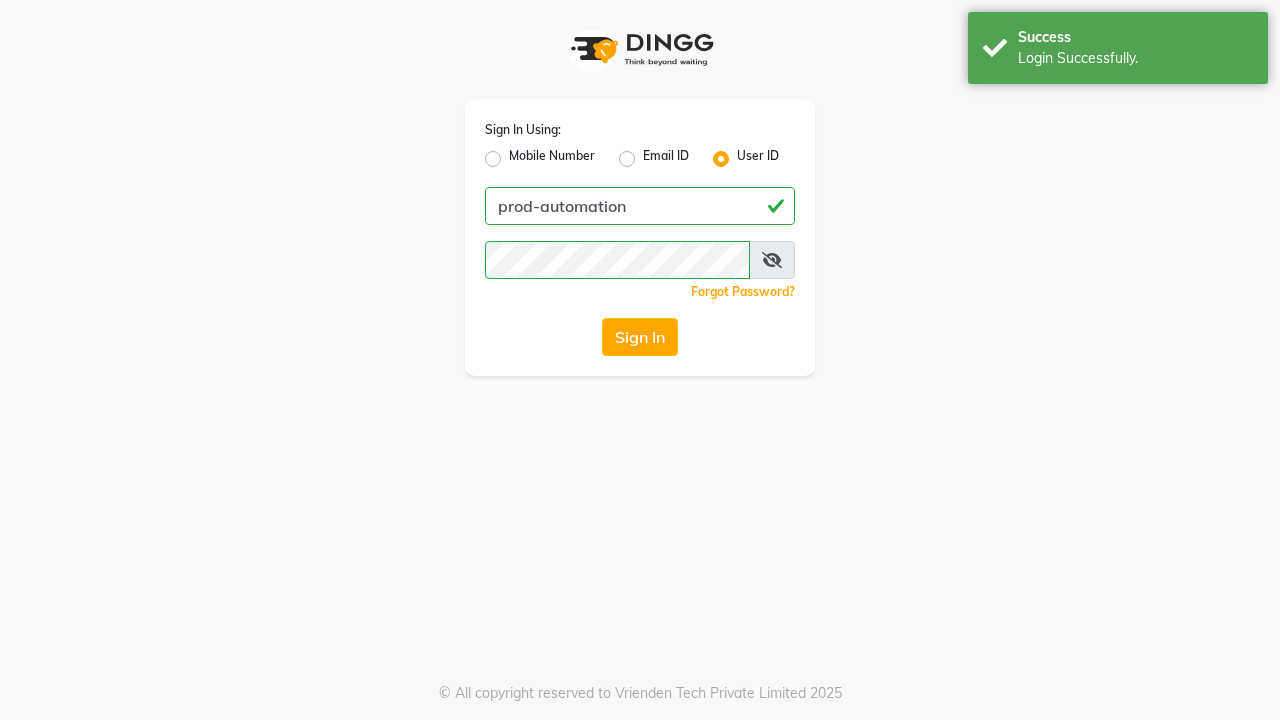 scroll, scrollTop: 0, scrollLeft: 0, axis: both 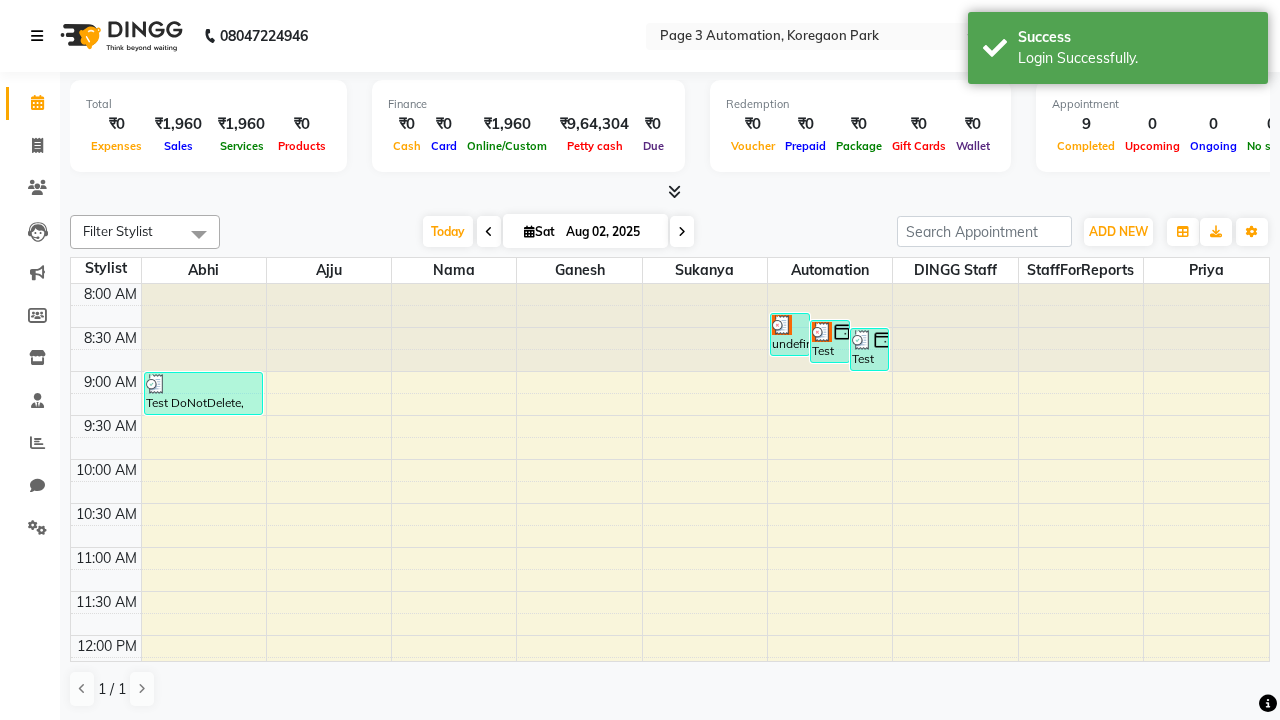 click at bounding box center [37, 36] 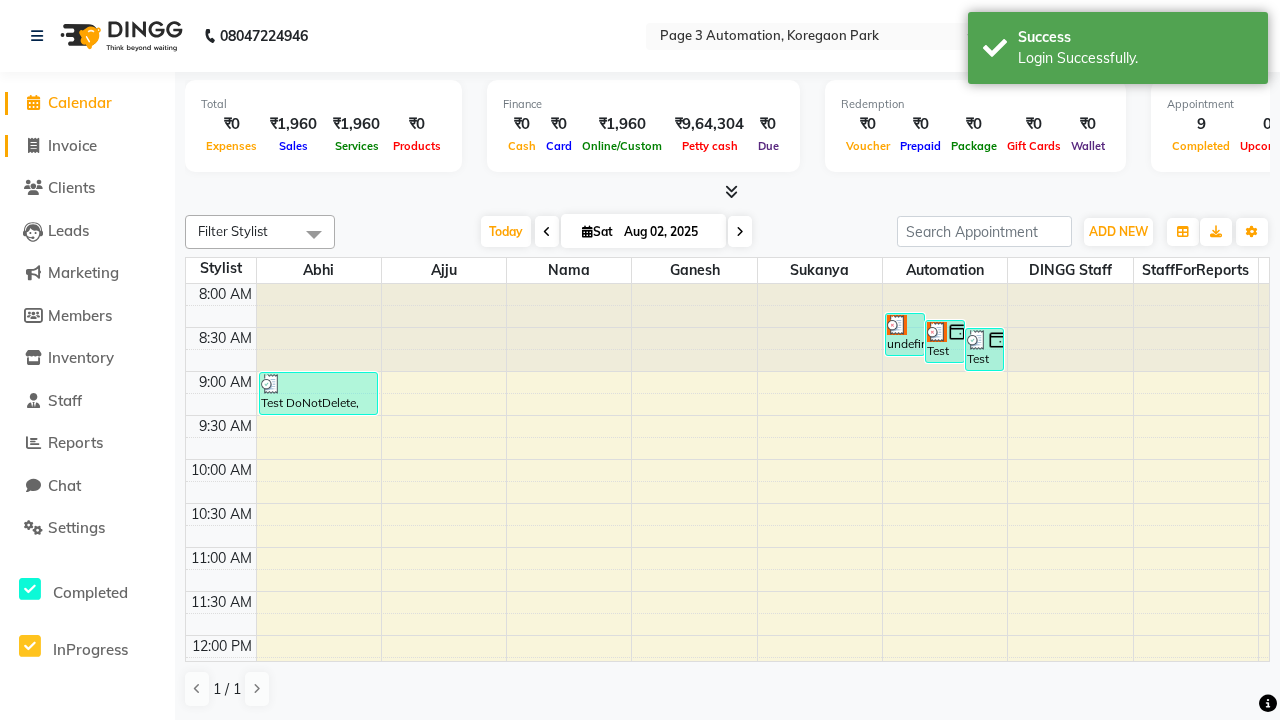 click on "Invoice" 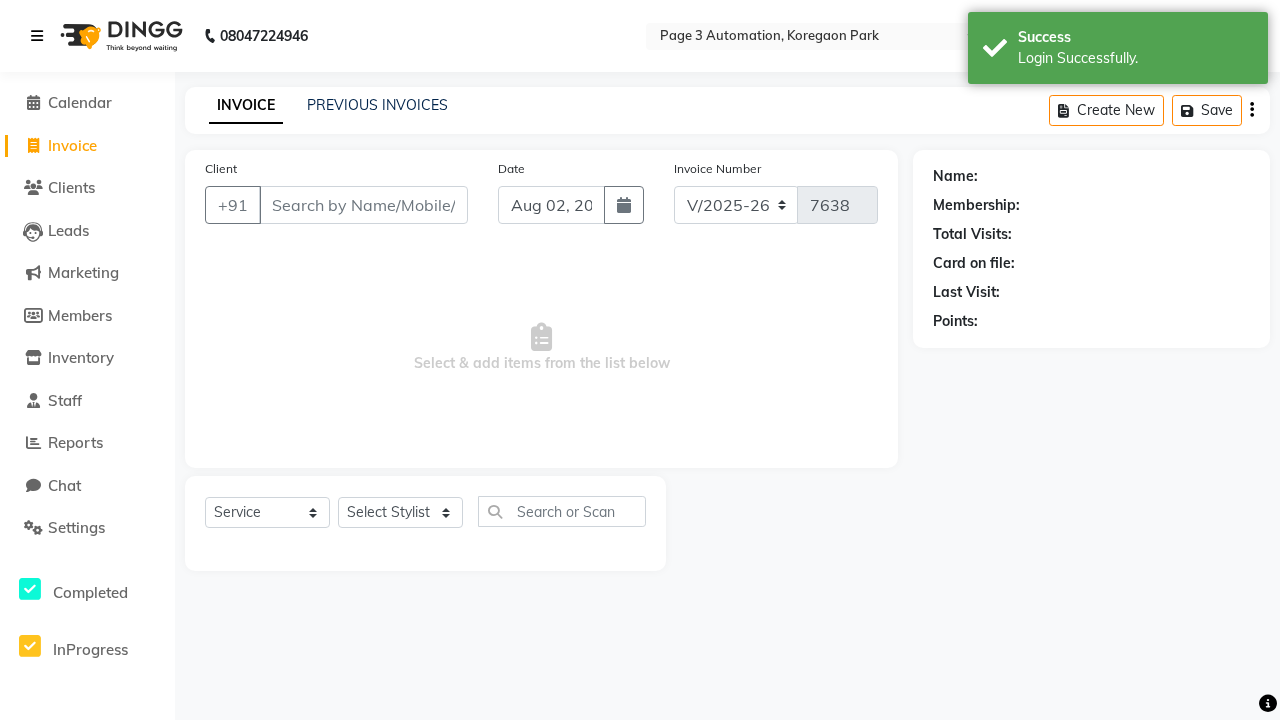 click at bounding box center [37, 36] 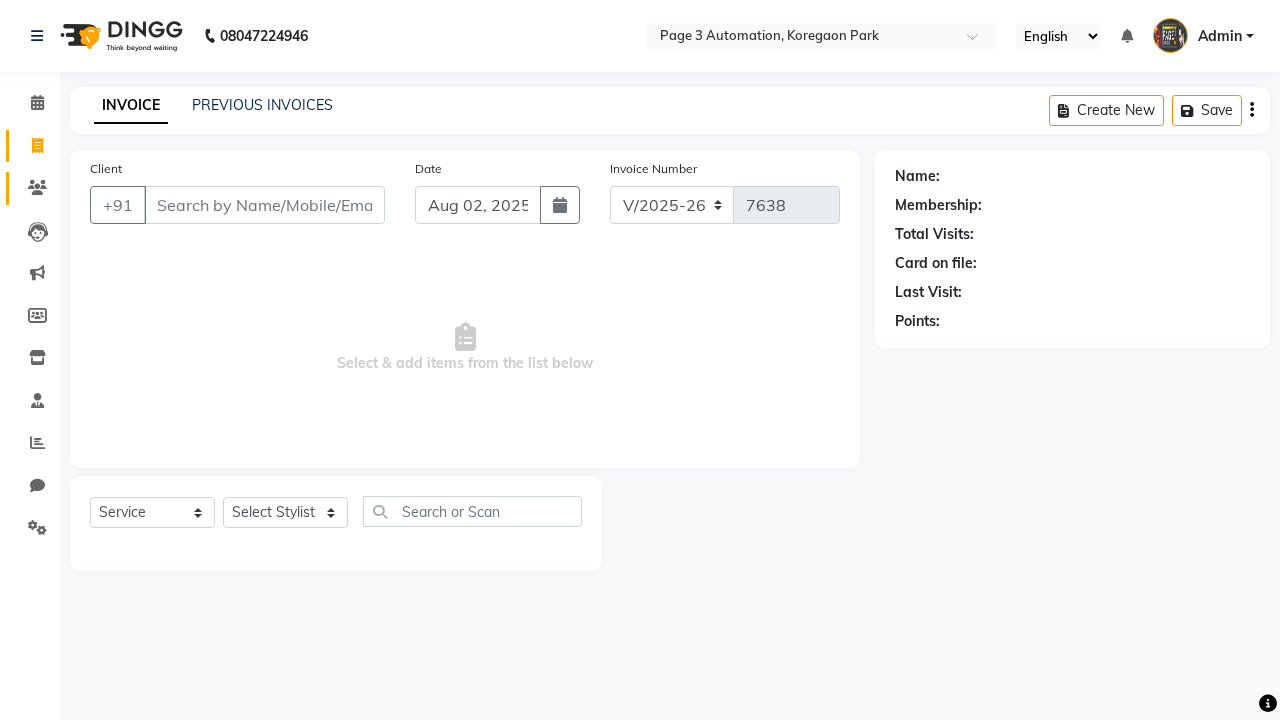 click 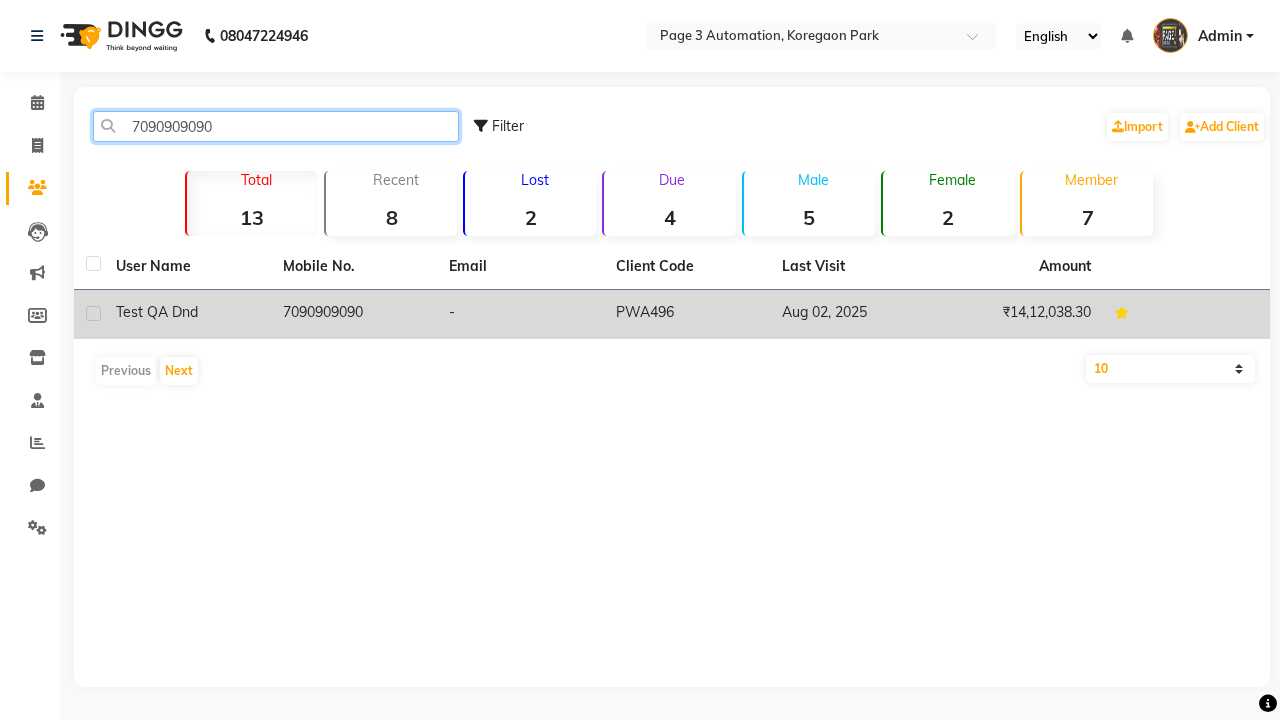 type on "7090909090" 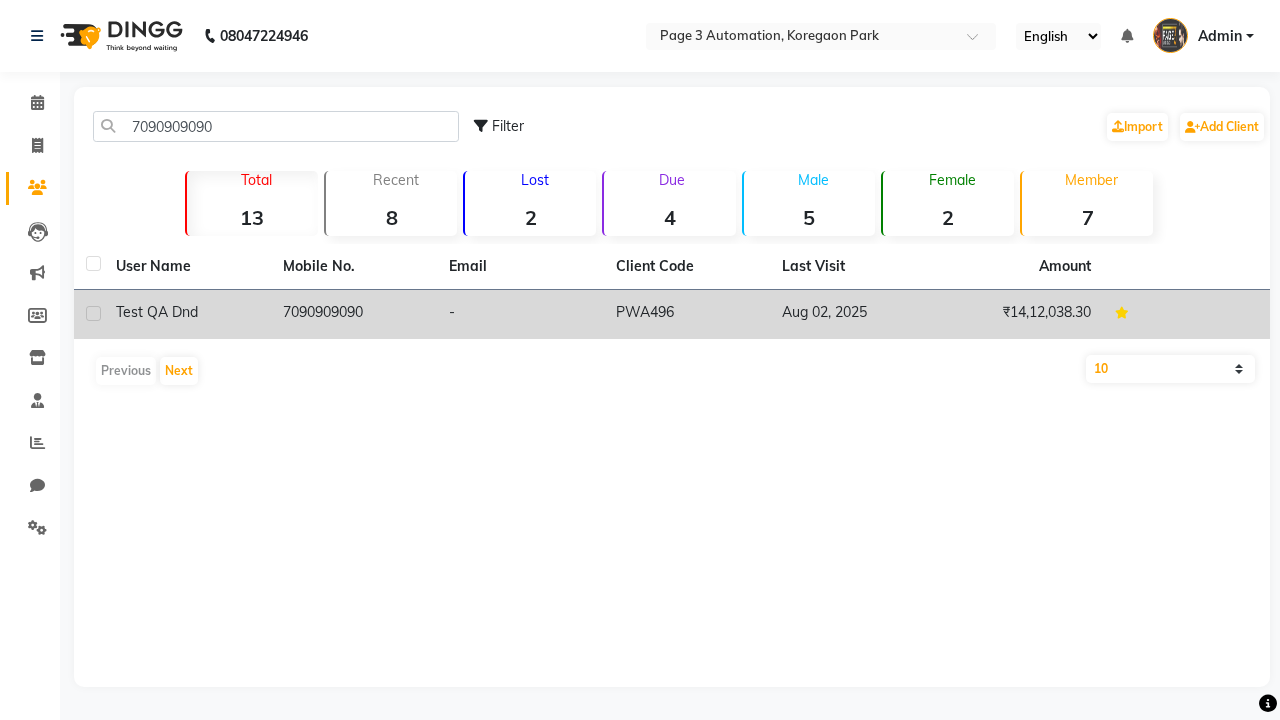 click on "7090909090" 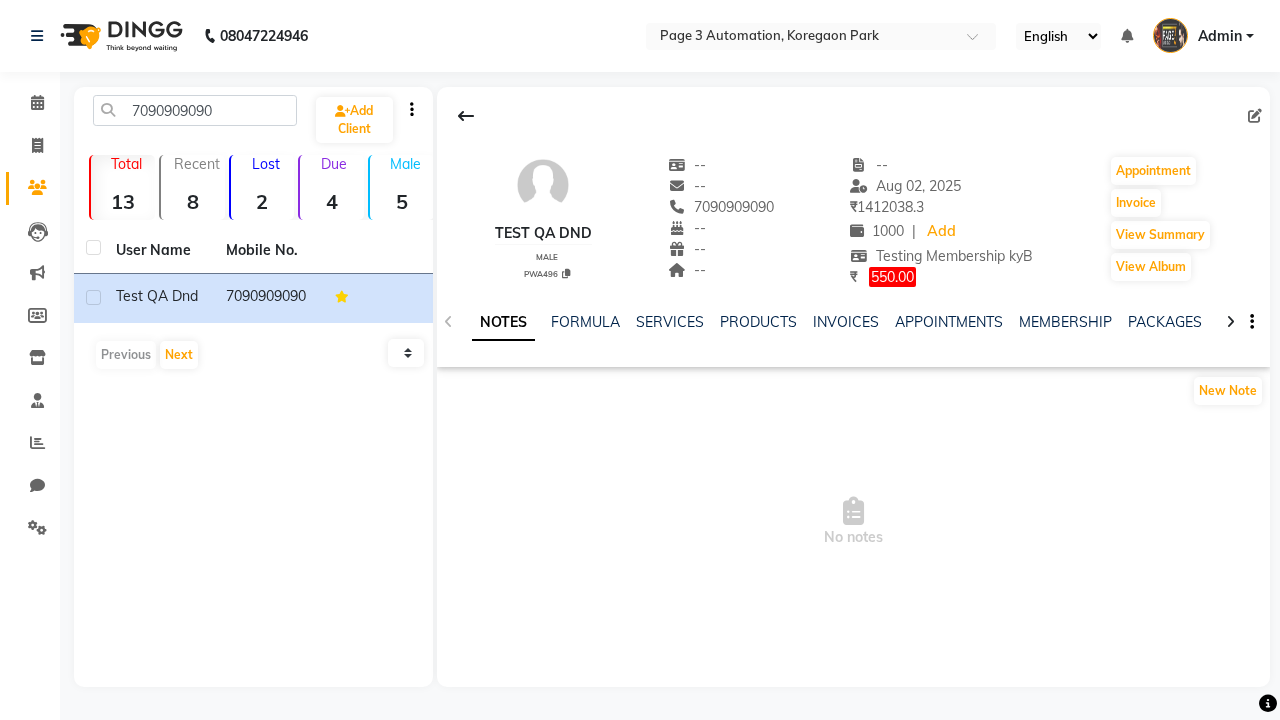 click on "WALLET" 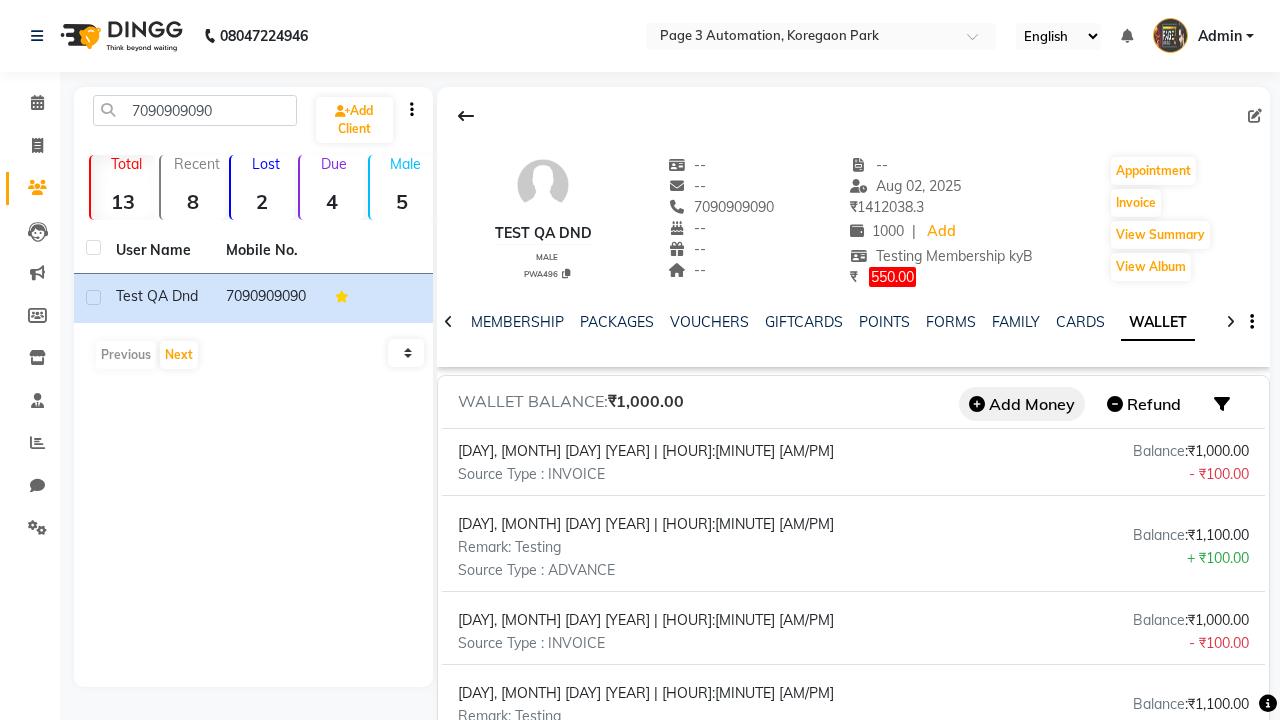 click on "Add Money" 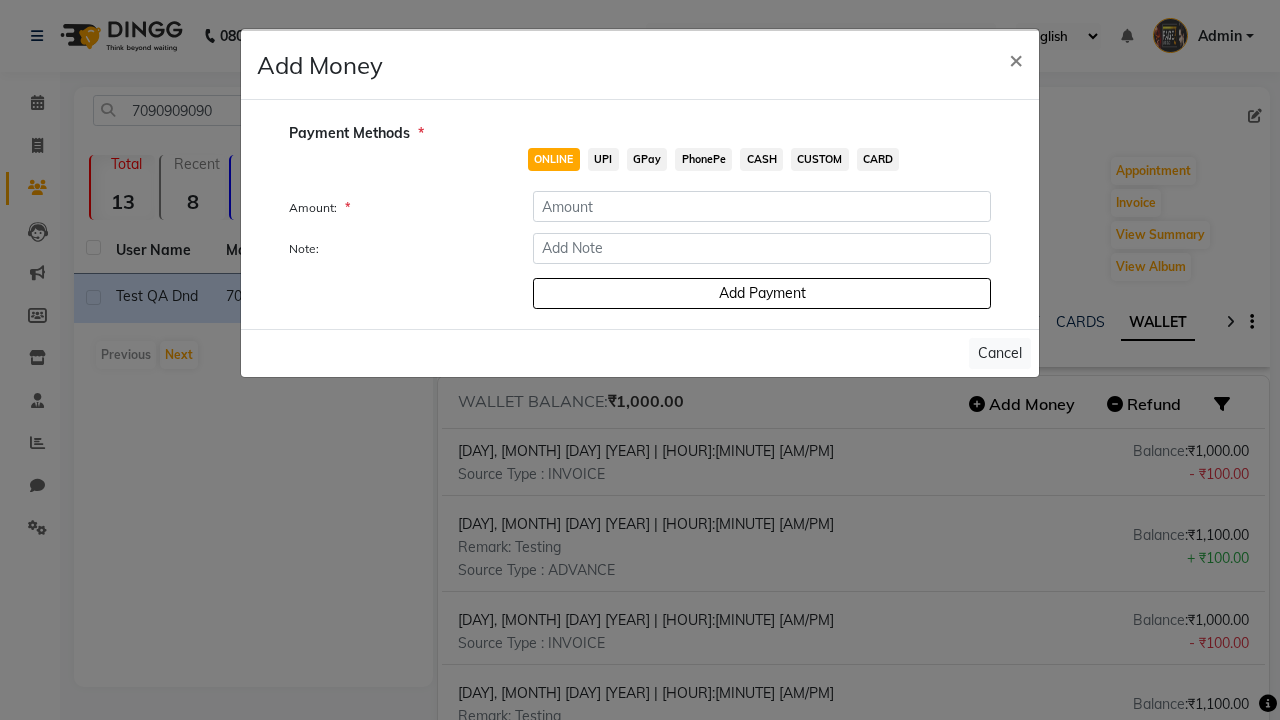 click on "ONLINE" 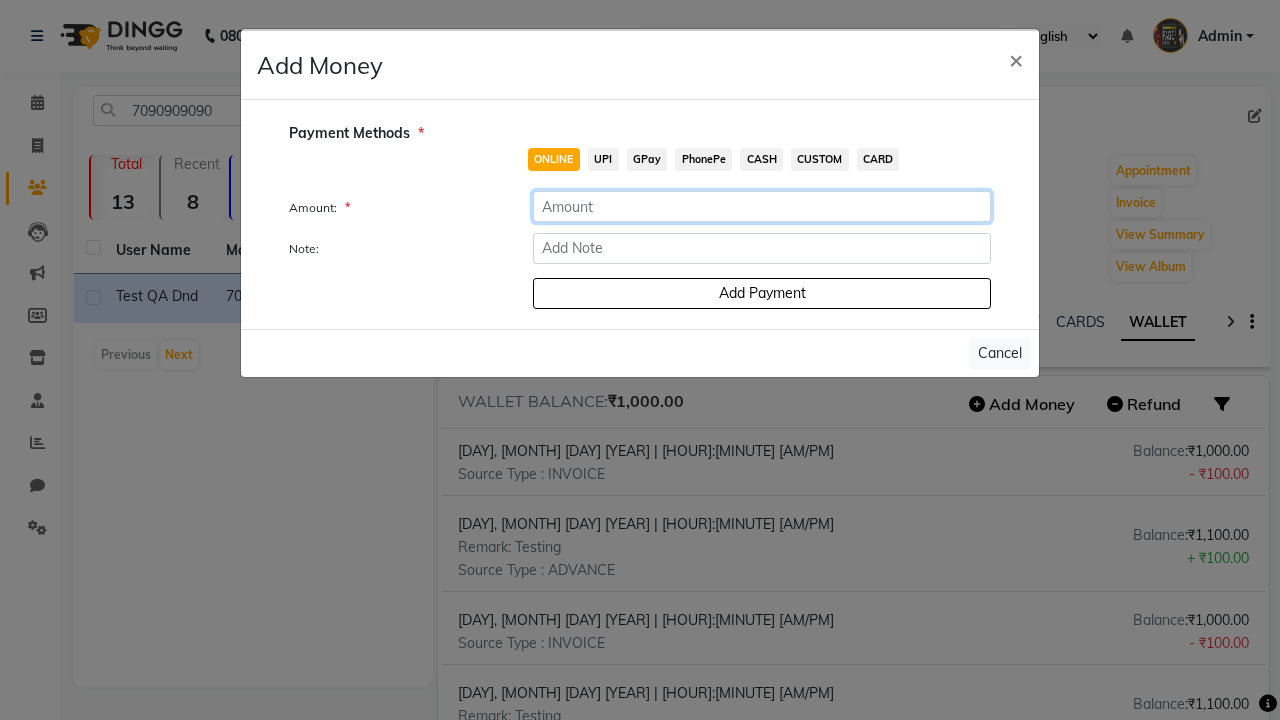 click 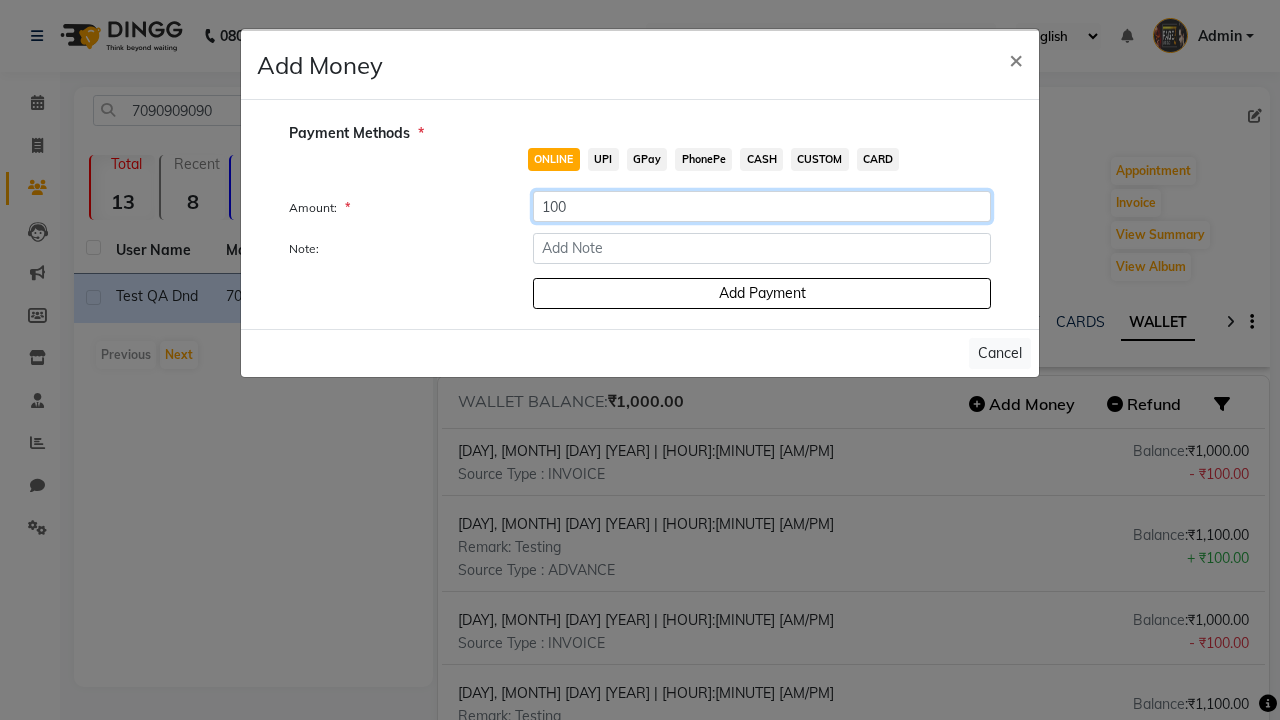 type on "100" 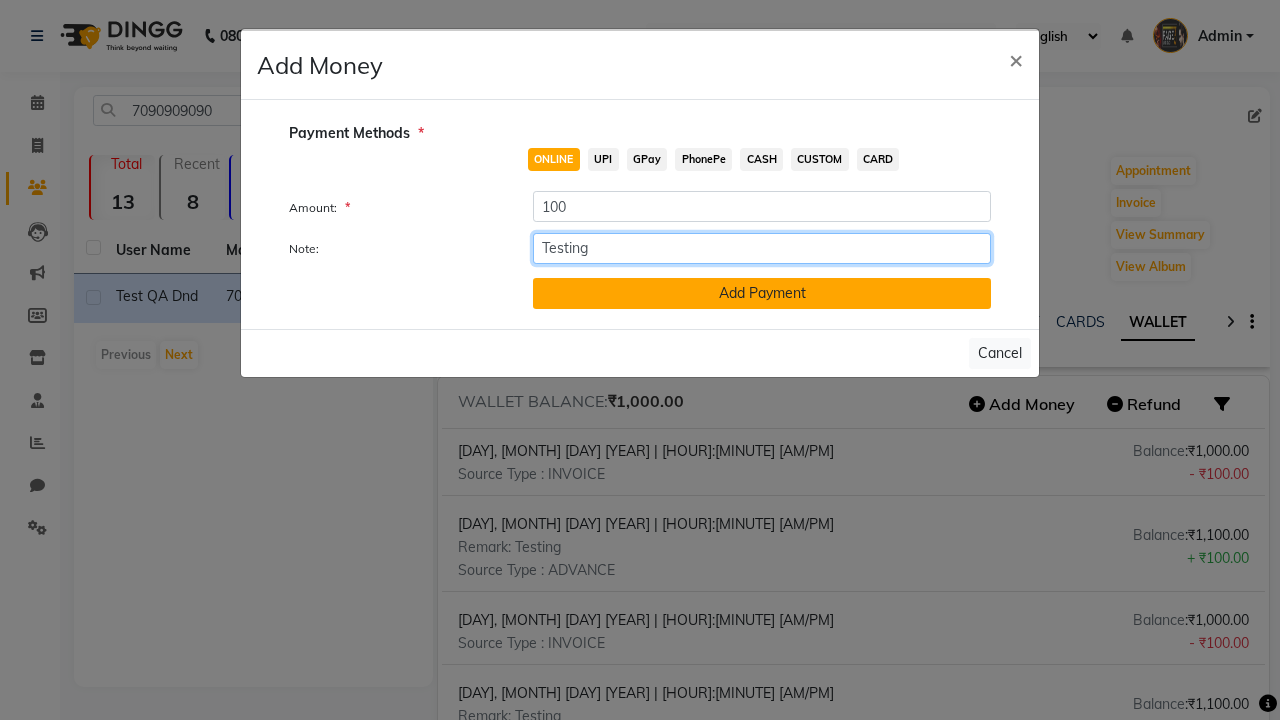 type on "Testing" 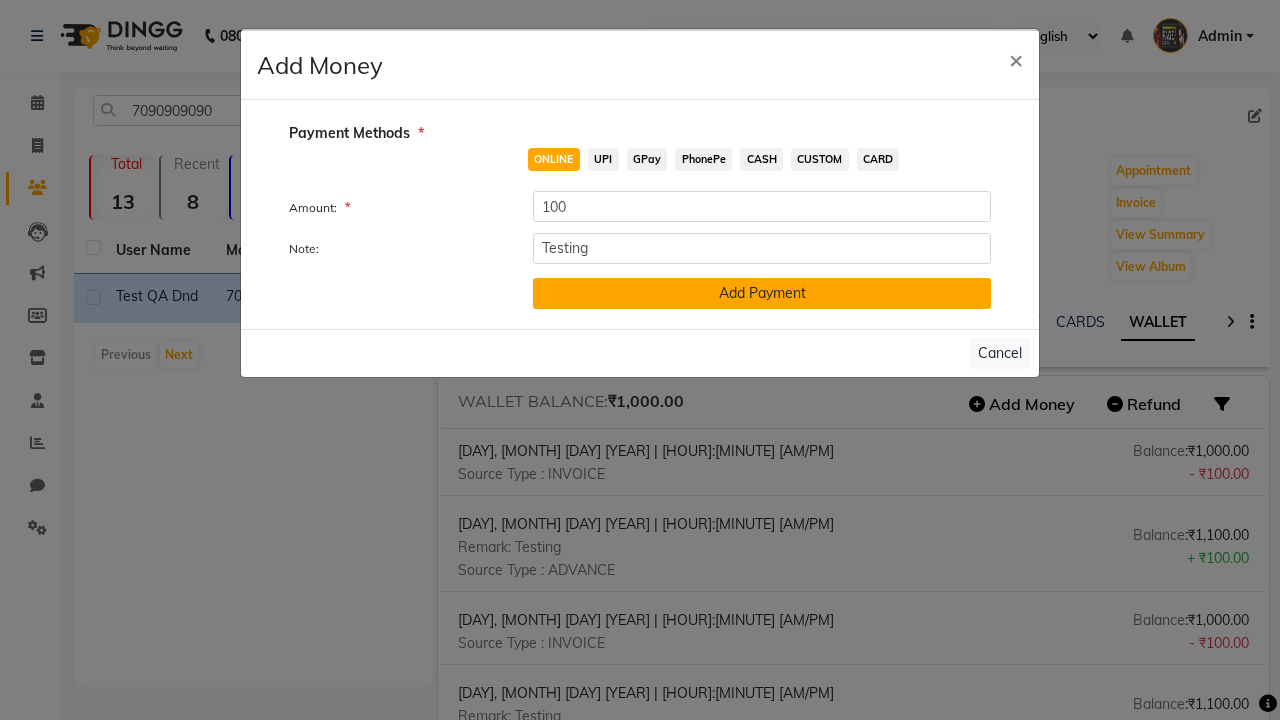 click on "Add Payment" 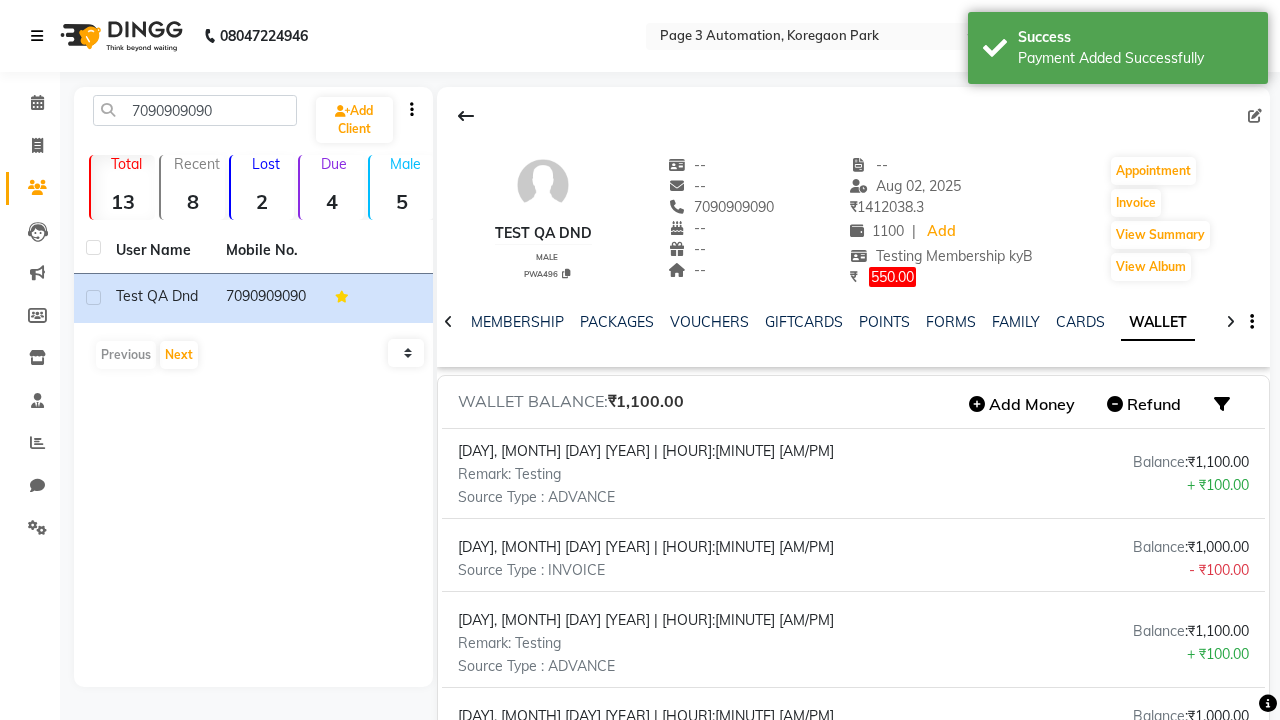 click on "Payment Added Successfully" at bounding box center (1135, 58) 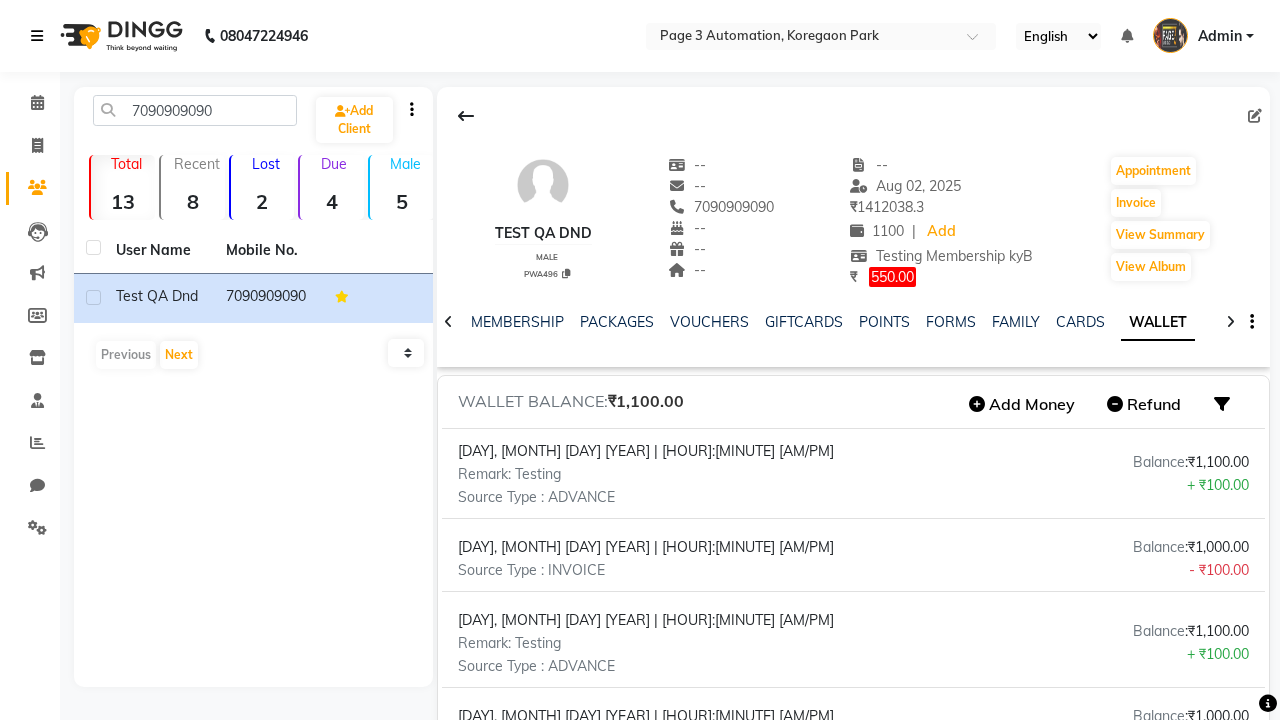 click at bounding box center [37, 36] 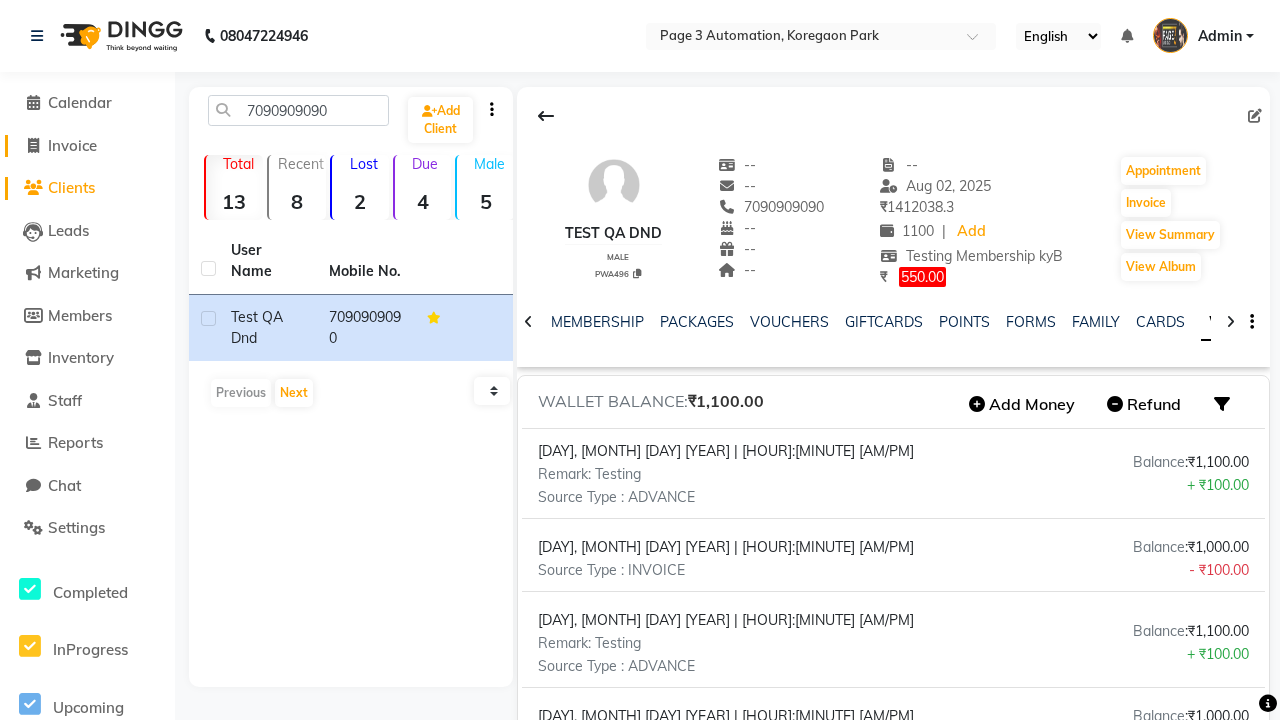 click on "Invoice" 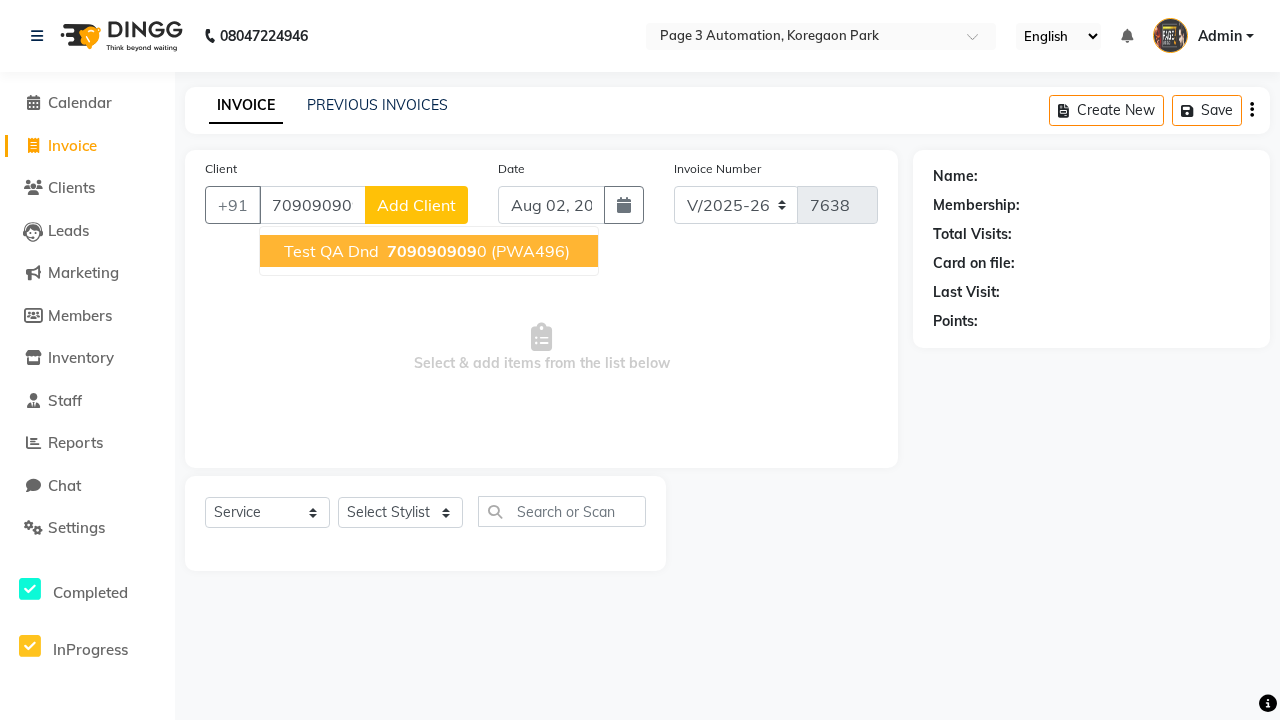 click on "709090909" at bounding box center (432, 251) 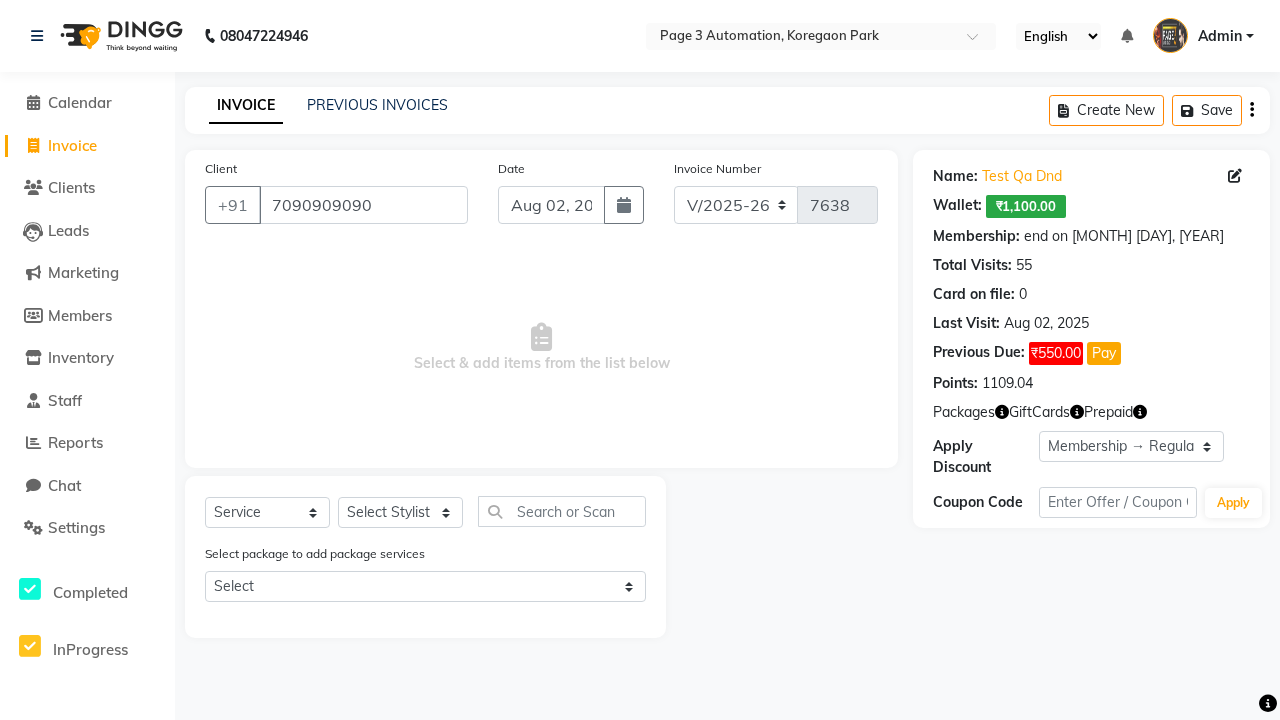 select on "0:" 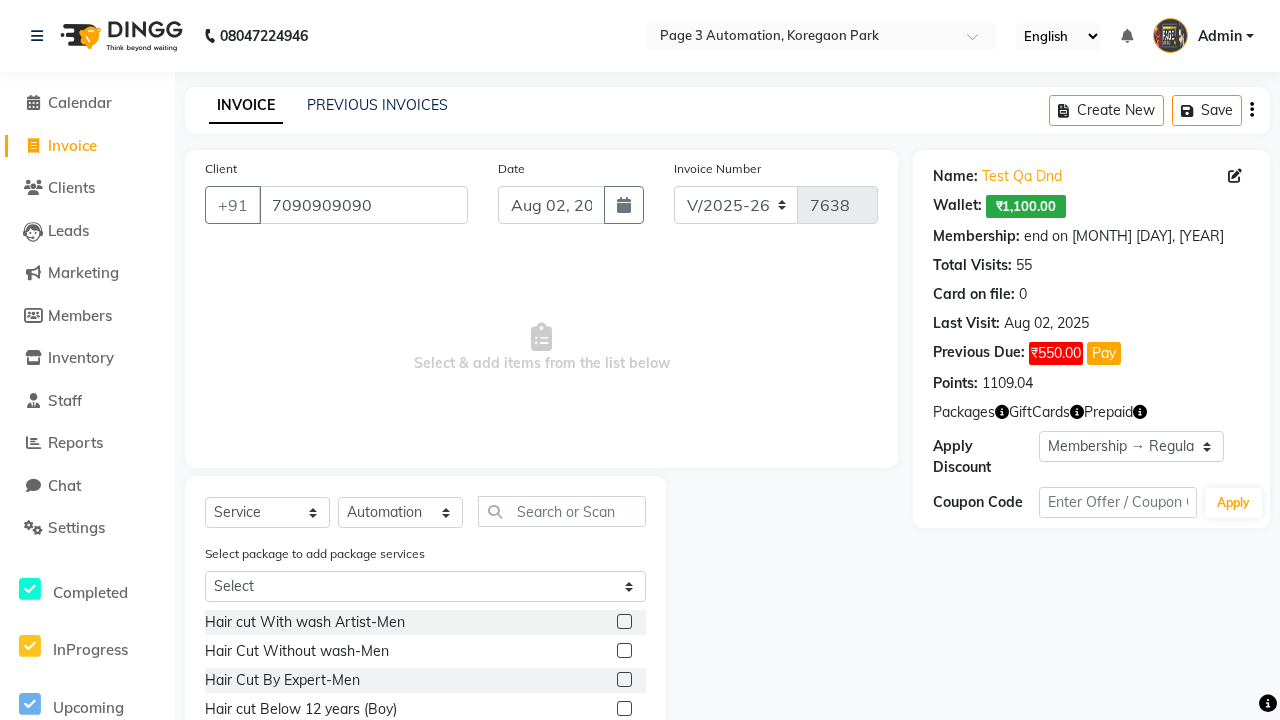click 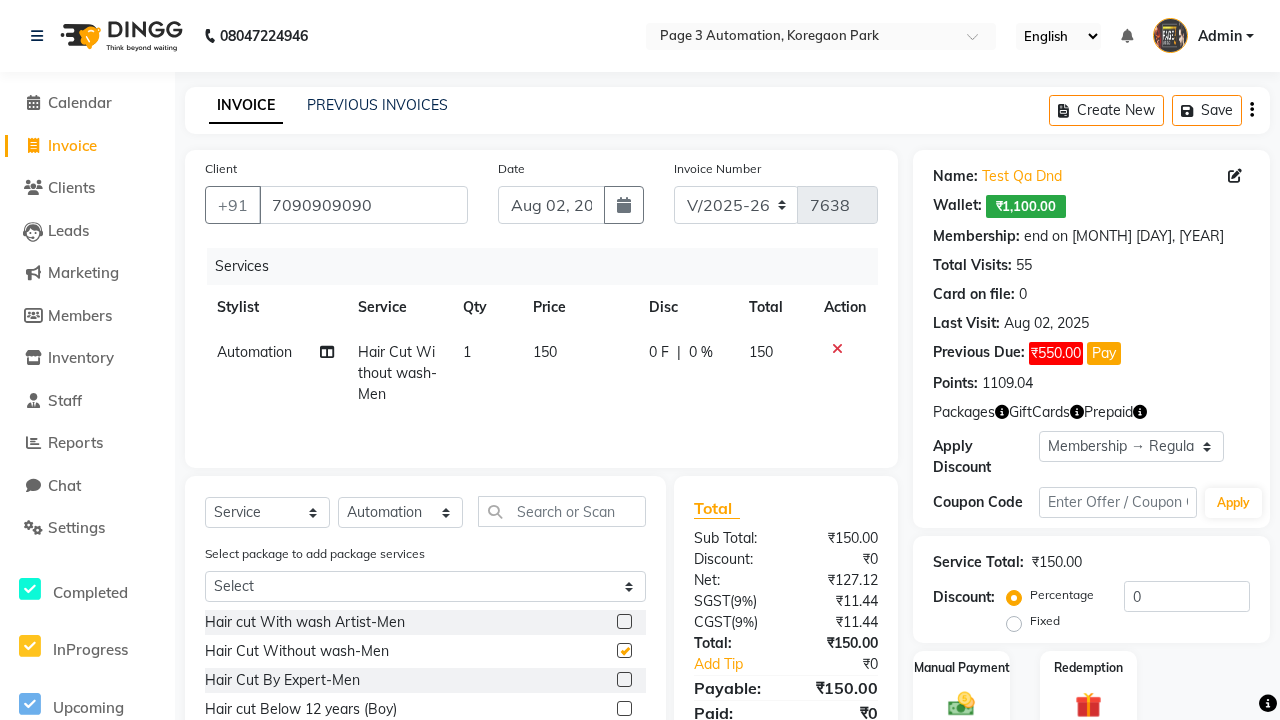 checkbox on "false" 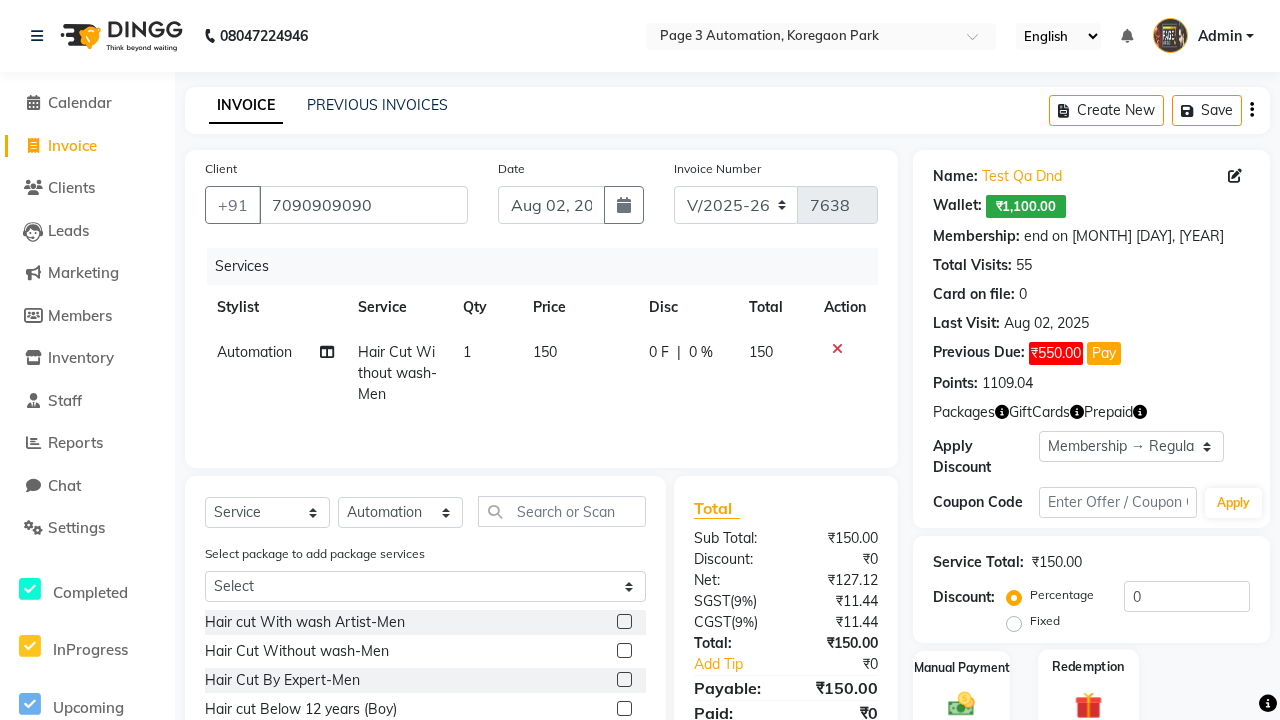 click 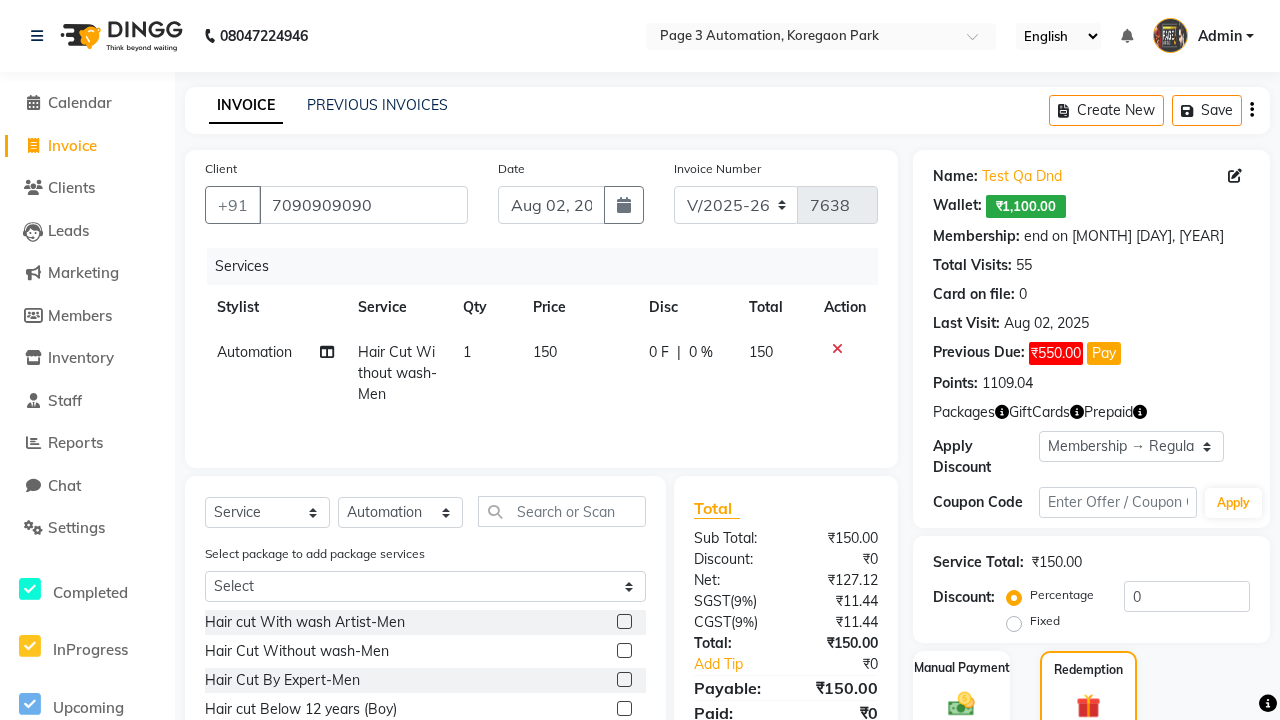 click on "Wallet" 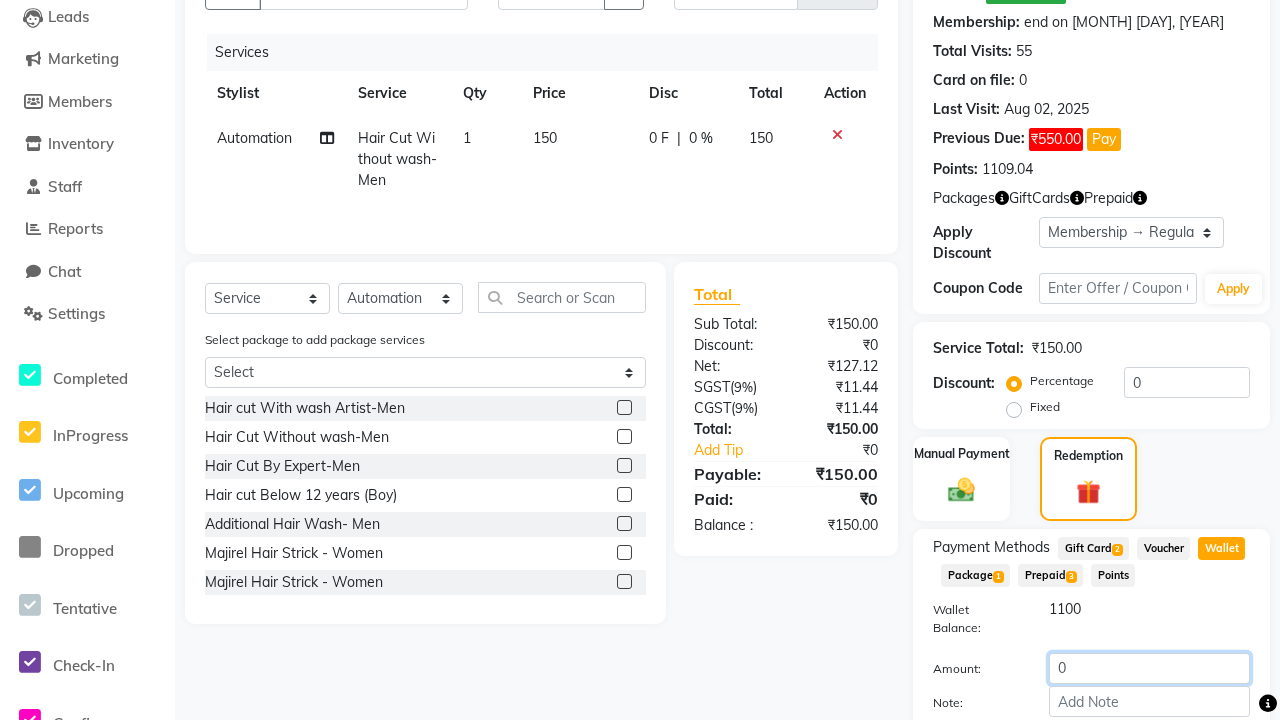 click on "0" 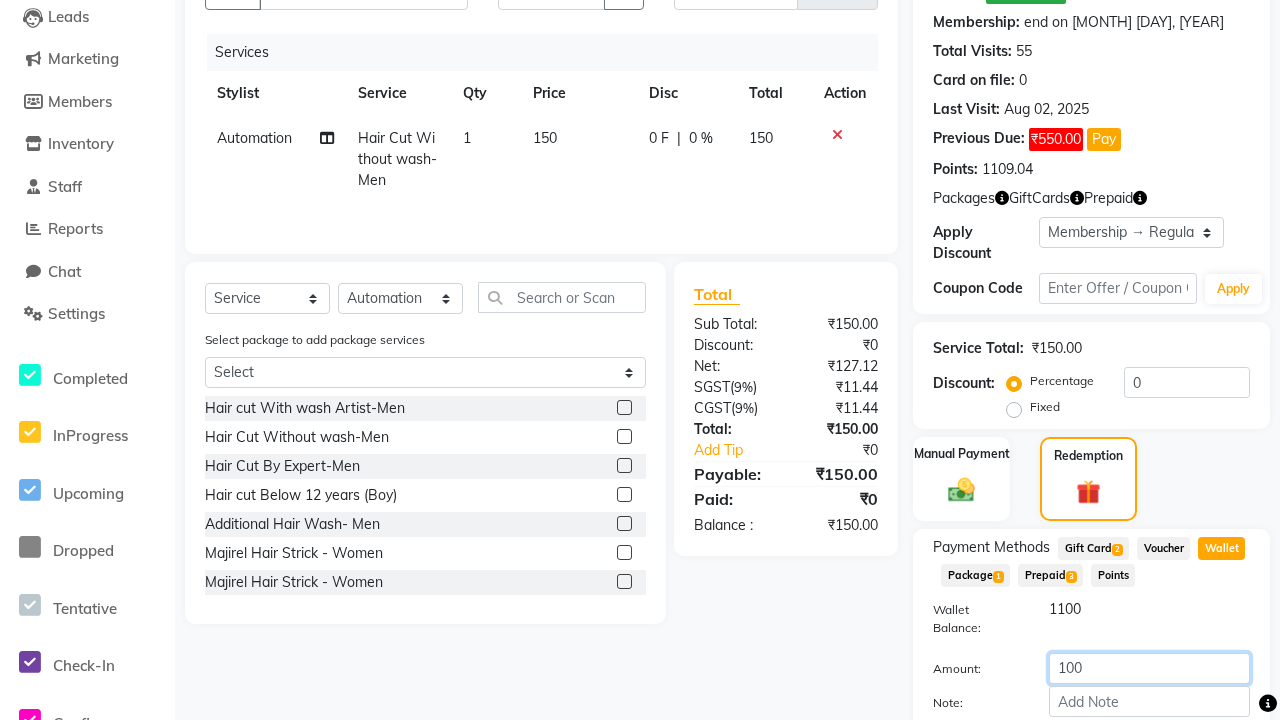 type on "100" 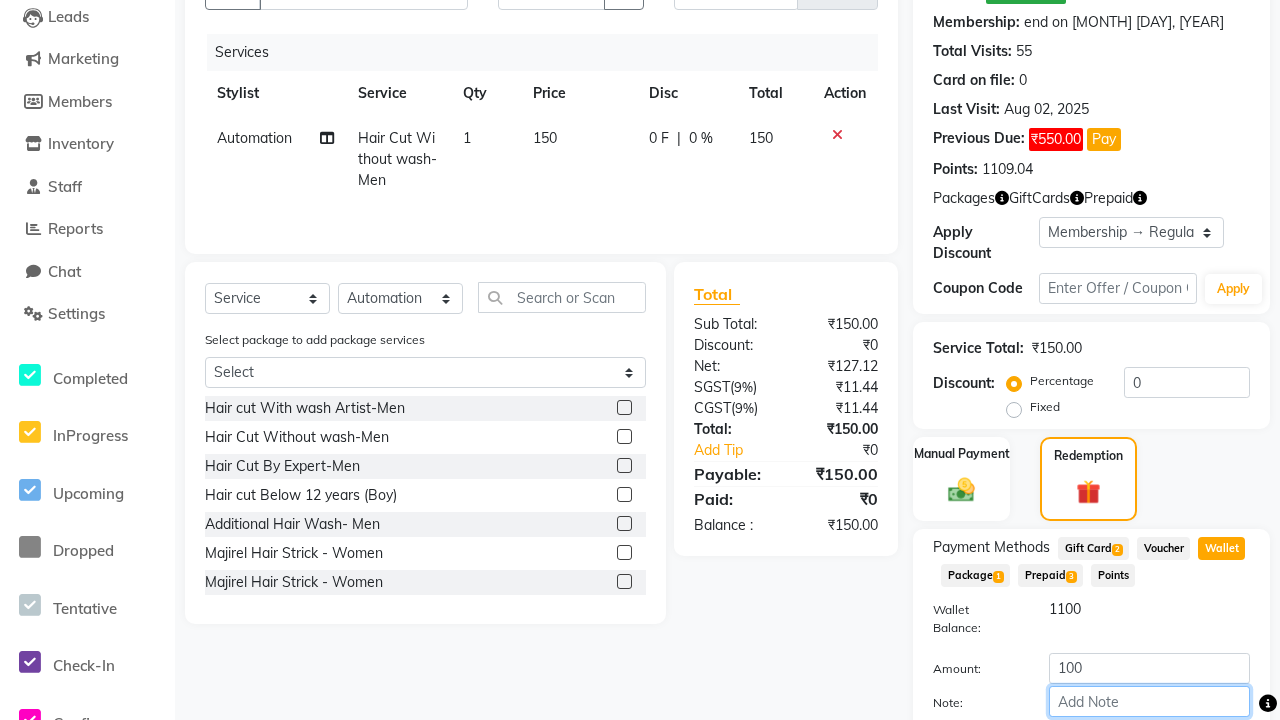 click on "Note:" at bounding box center (1149, 701) 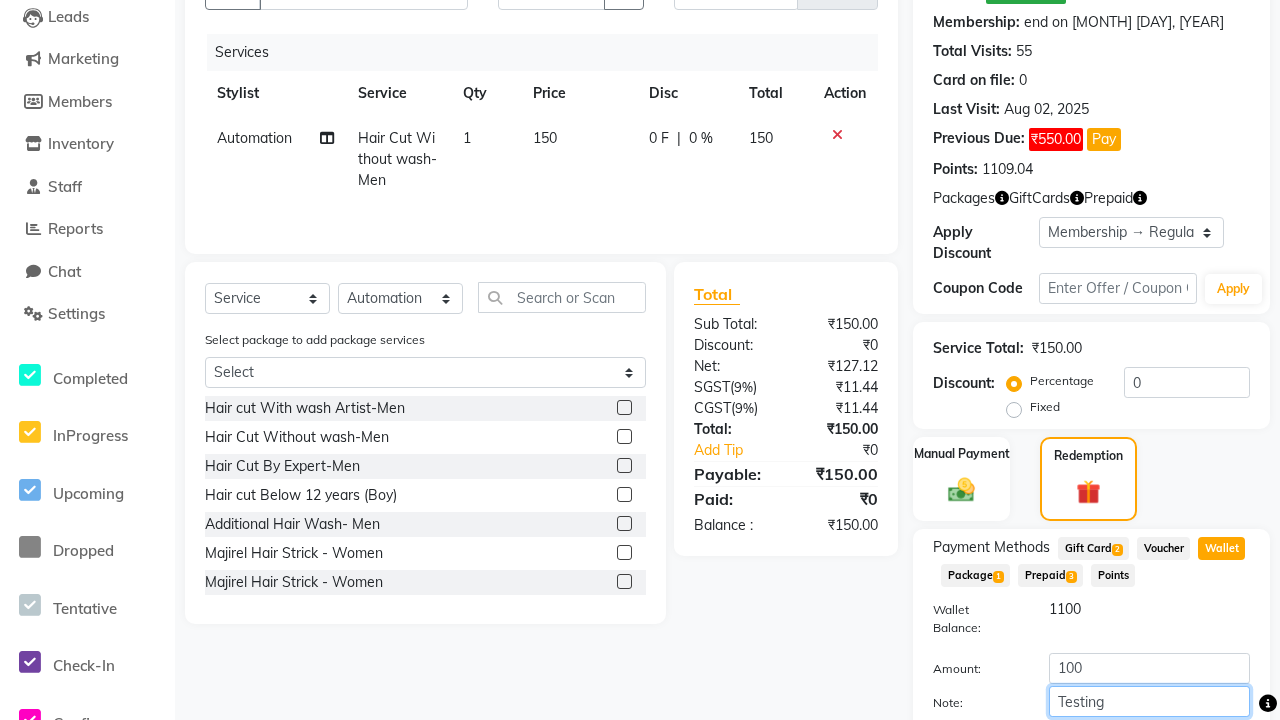 scroll, scrollTop: 244, scrollLeft: 0, axis: vertical 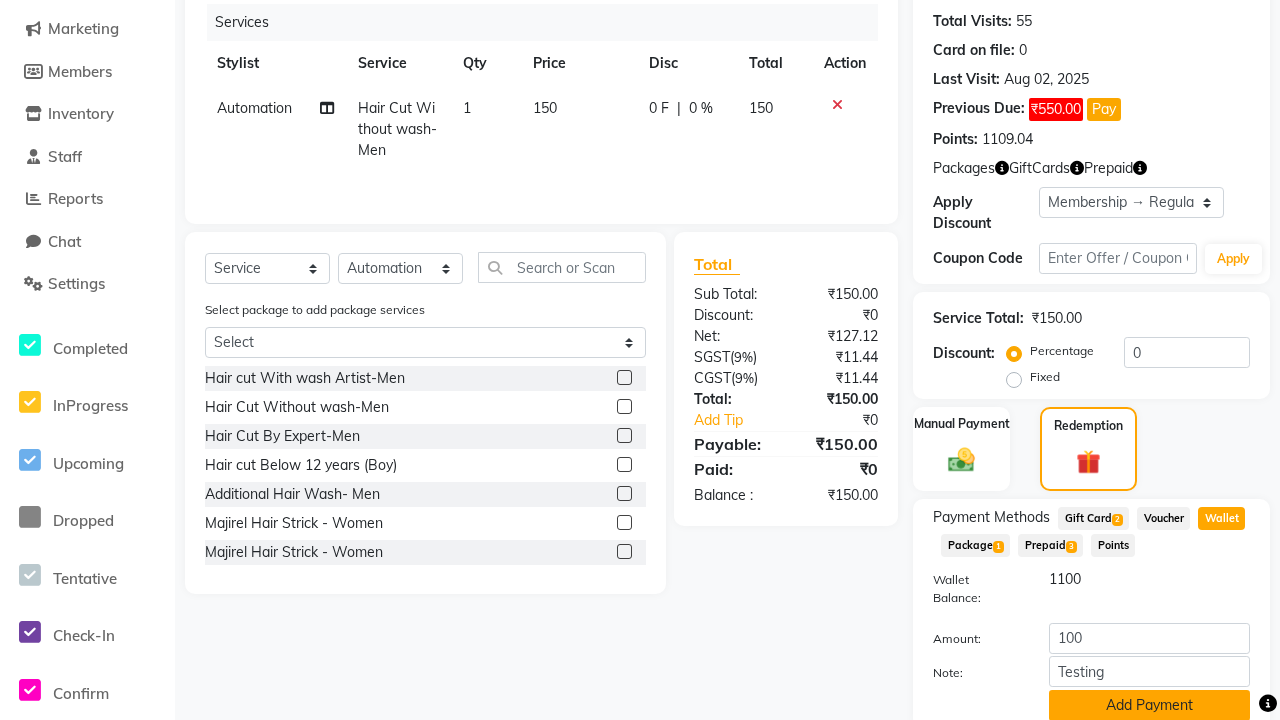 click on "Add Payment" 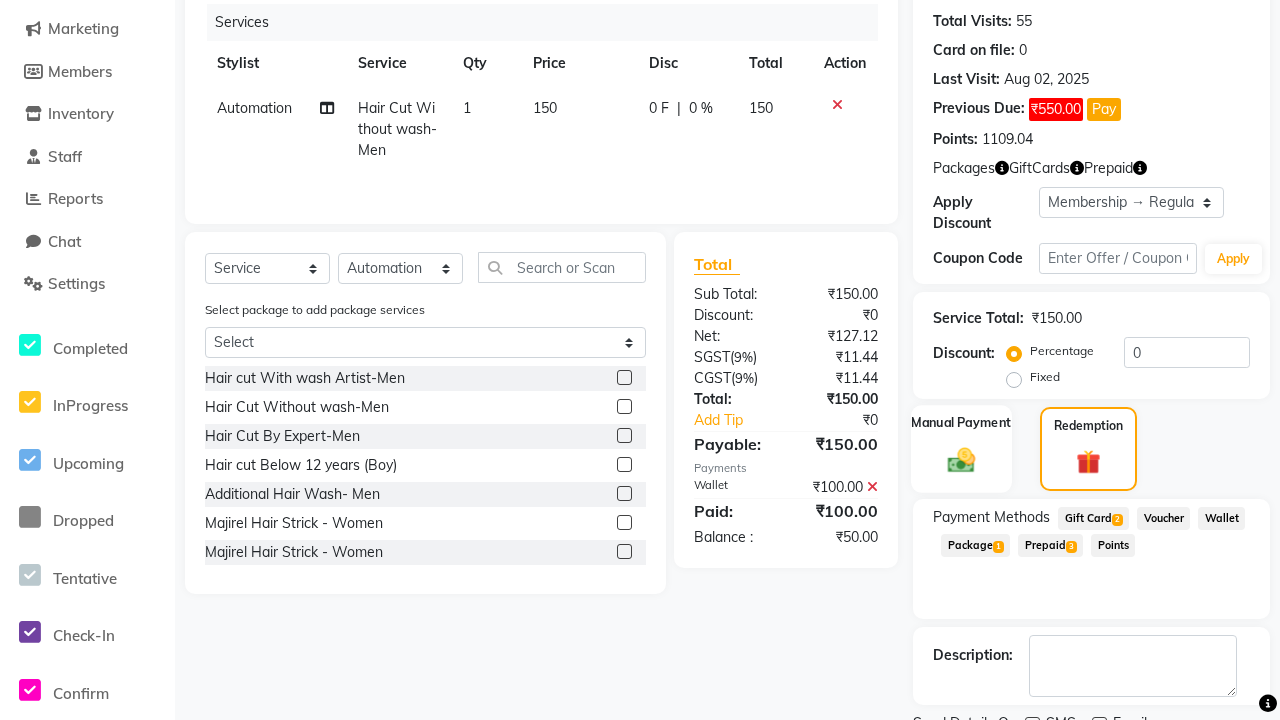click 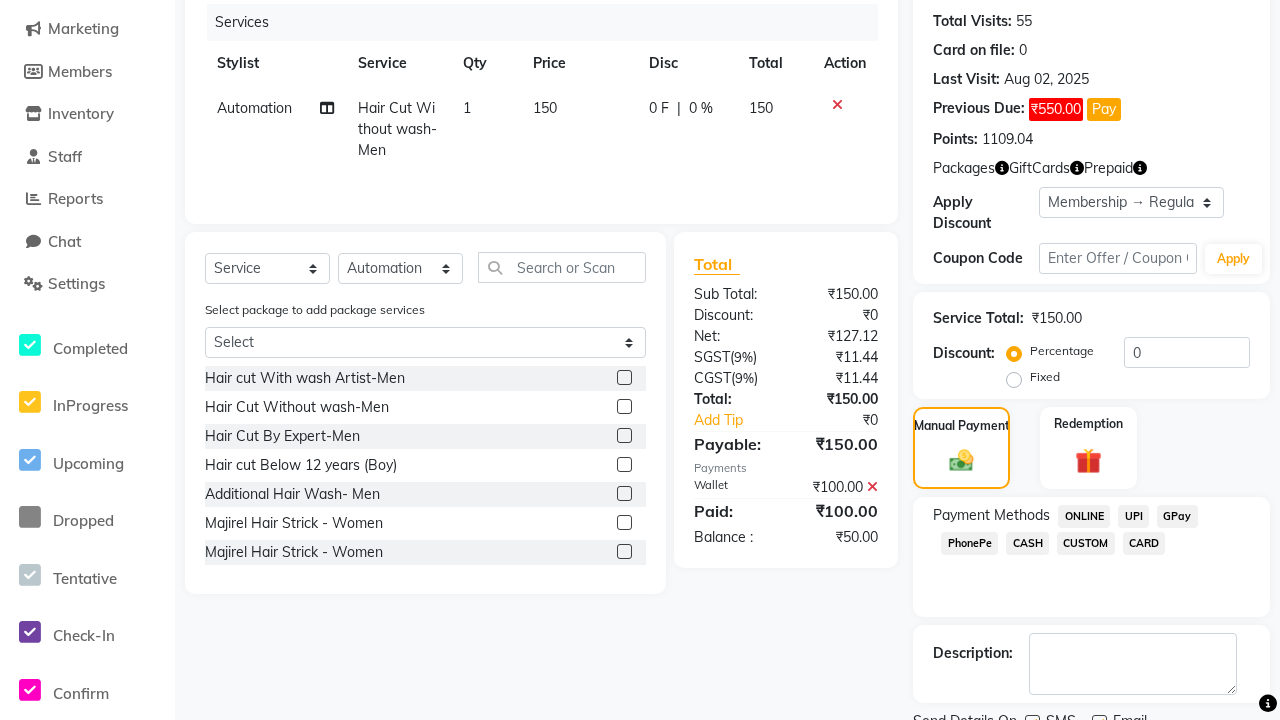 click on "ONLINE" 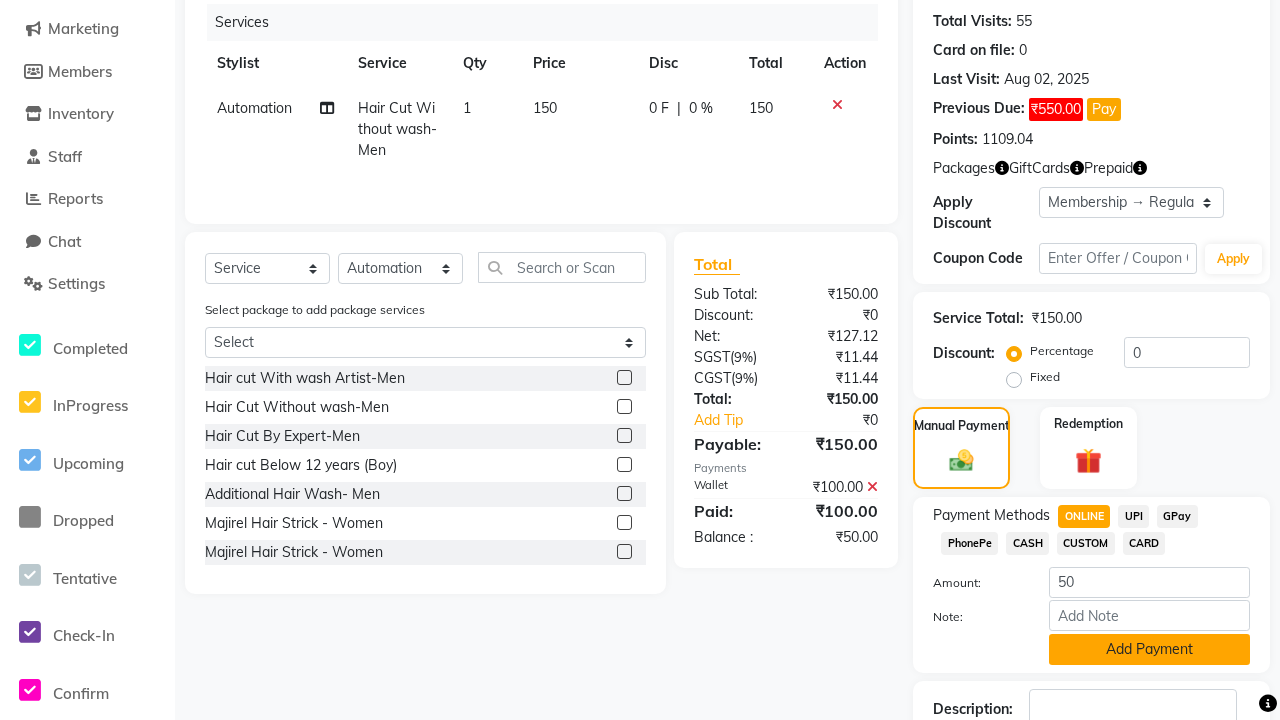 click on "Add Payment" 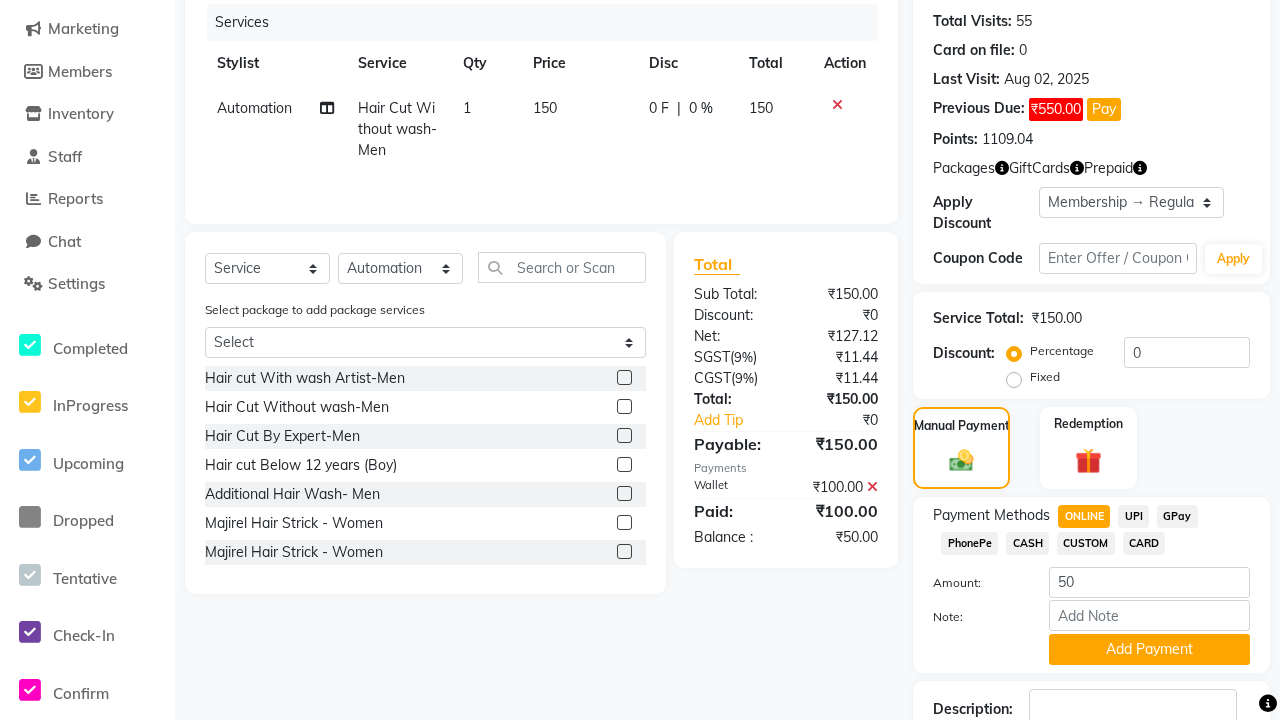 click 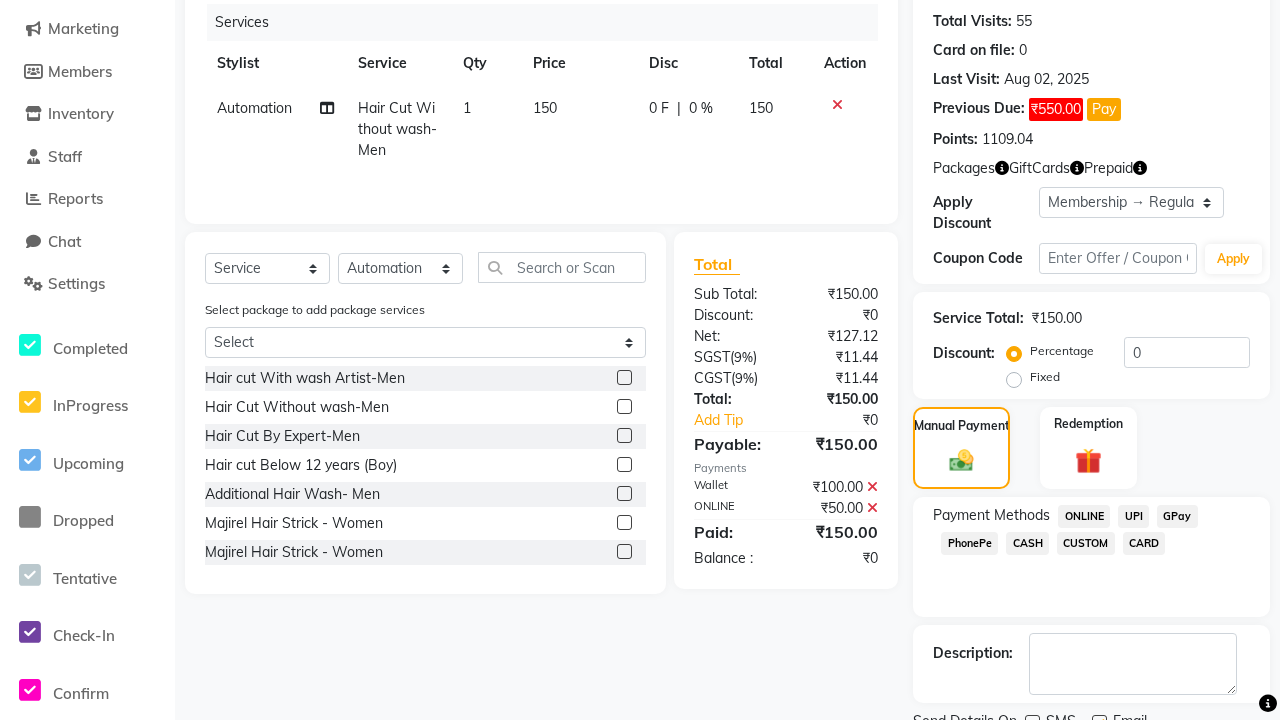 scroll, scrollTop: 253, scrollLeft: 0, axis: vertical 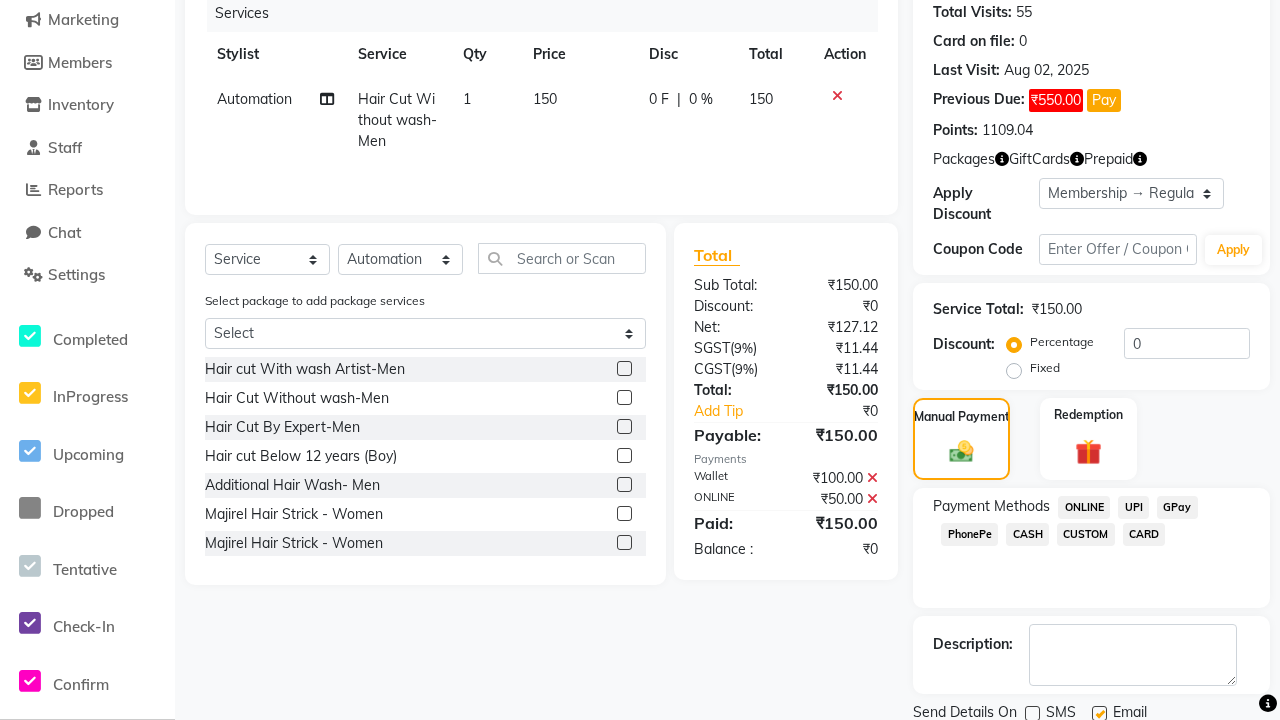 click 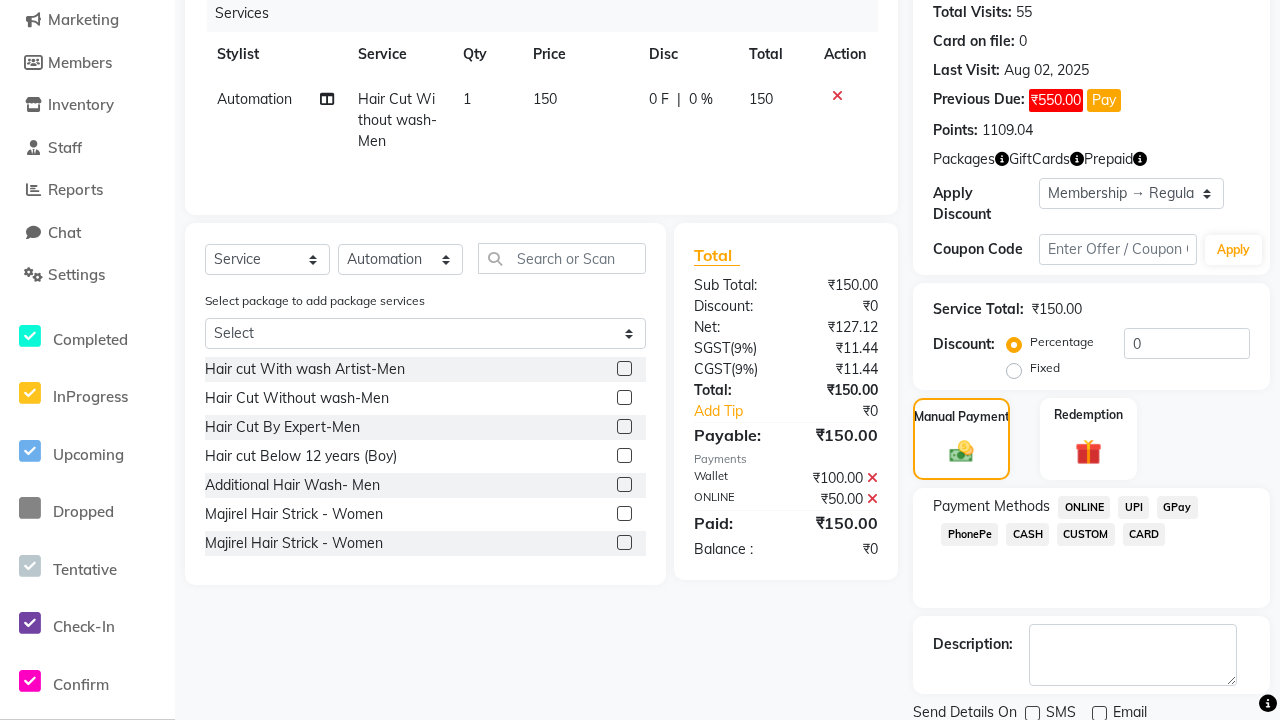 click on "Checkout" 